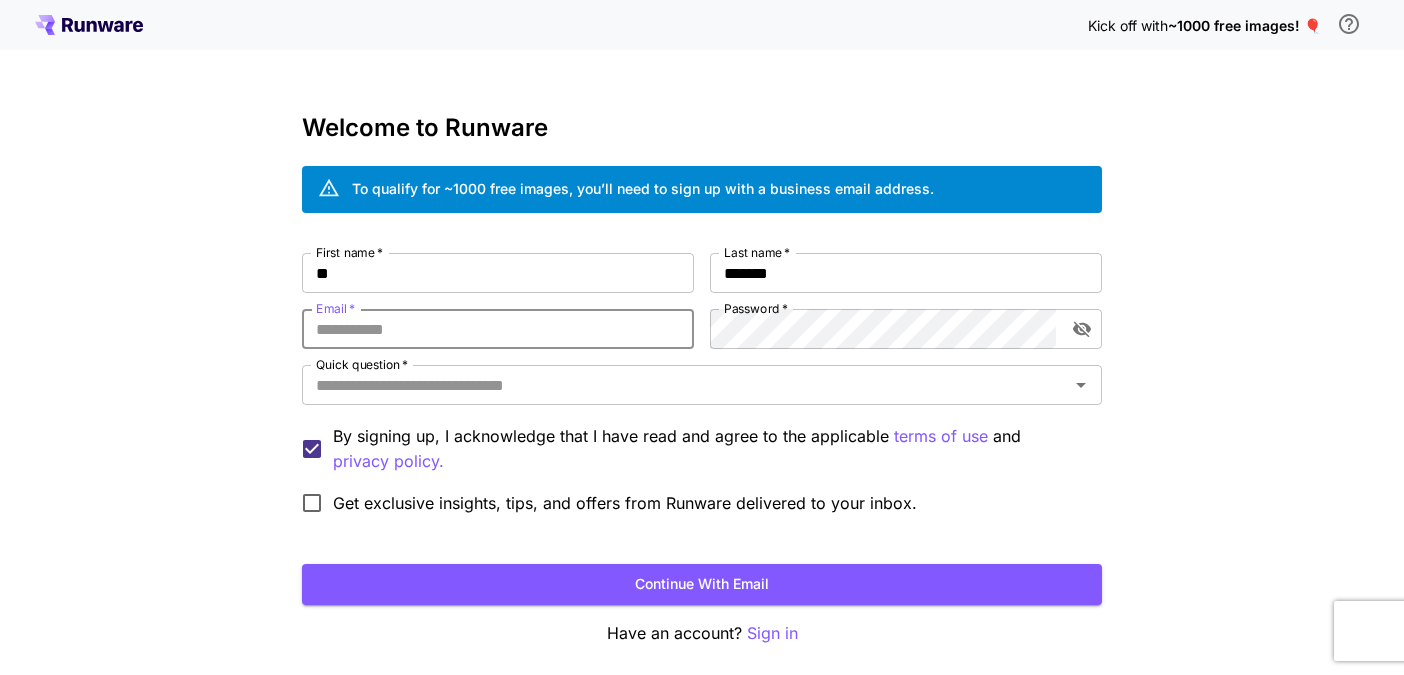 type on "**********" 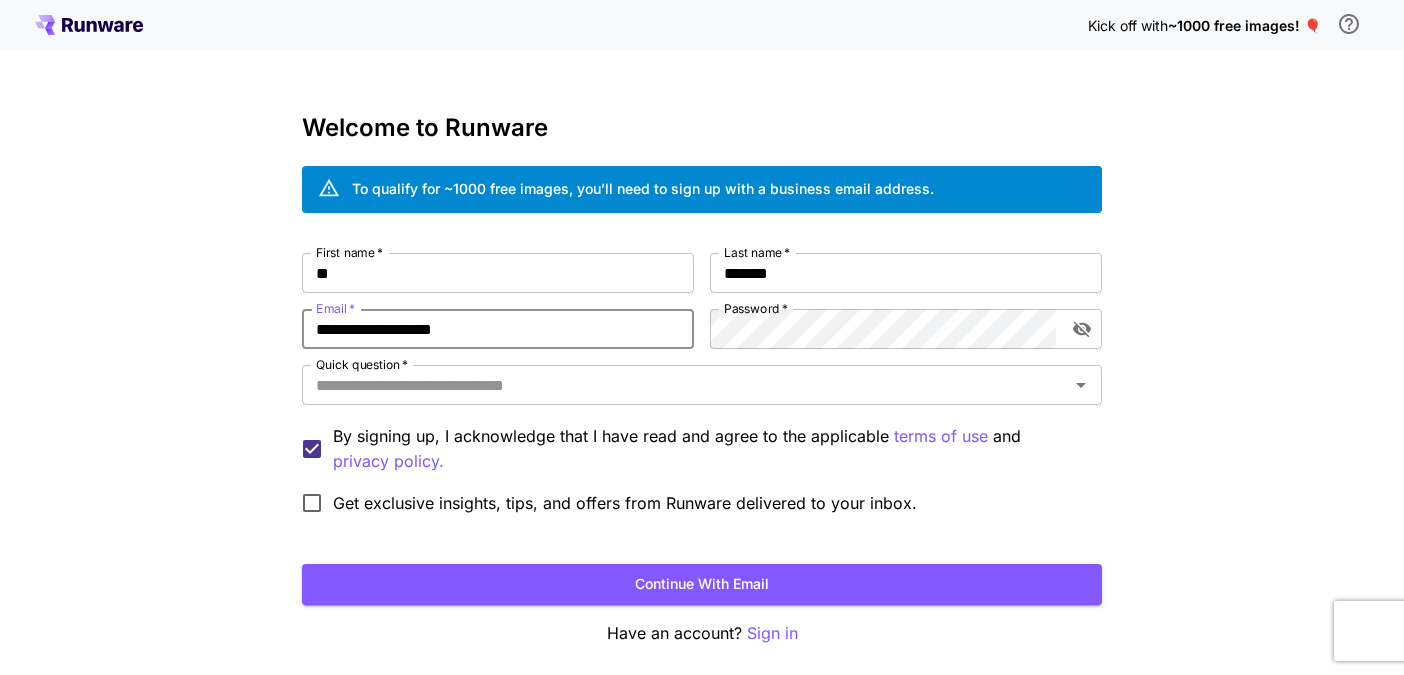 scroll, scrollTop: 52, scrollLeft: 0, axis: vertical 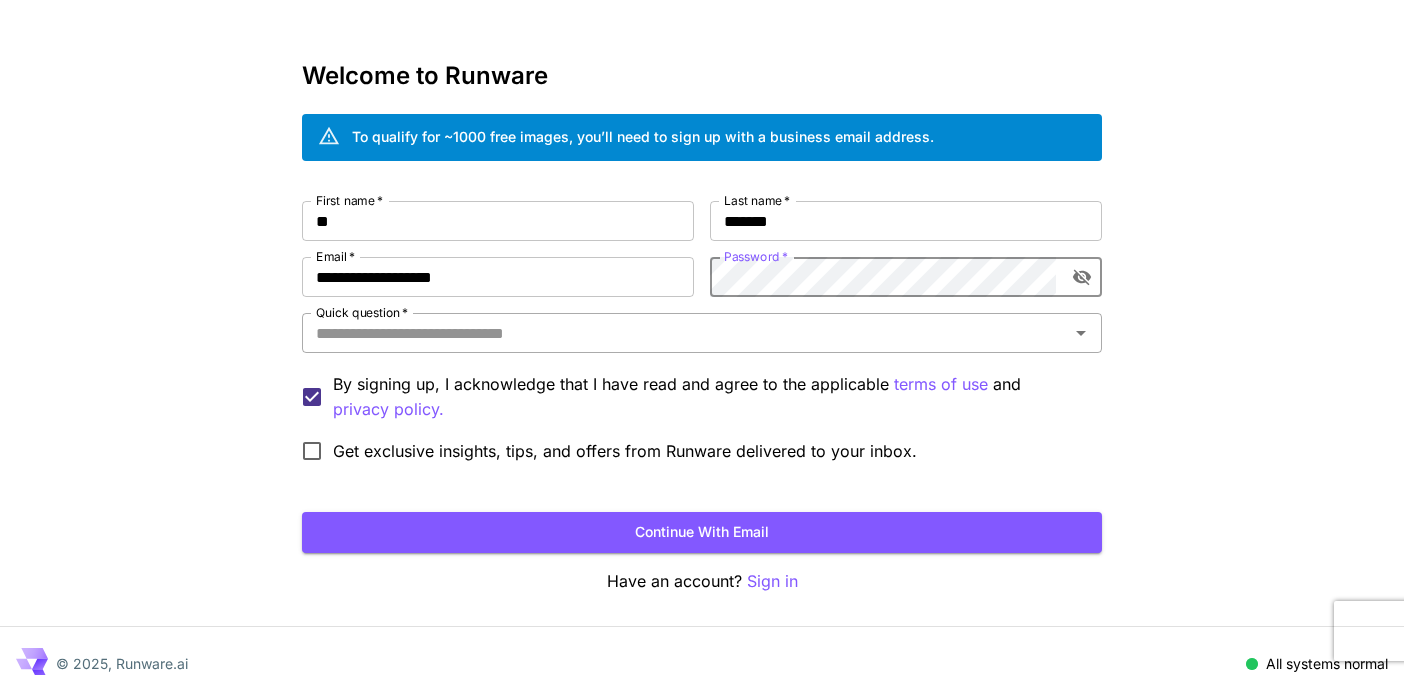 click on "Quick question   *" at bounding box center [702, 333] 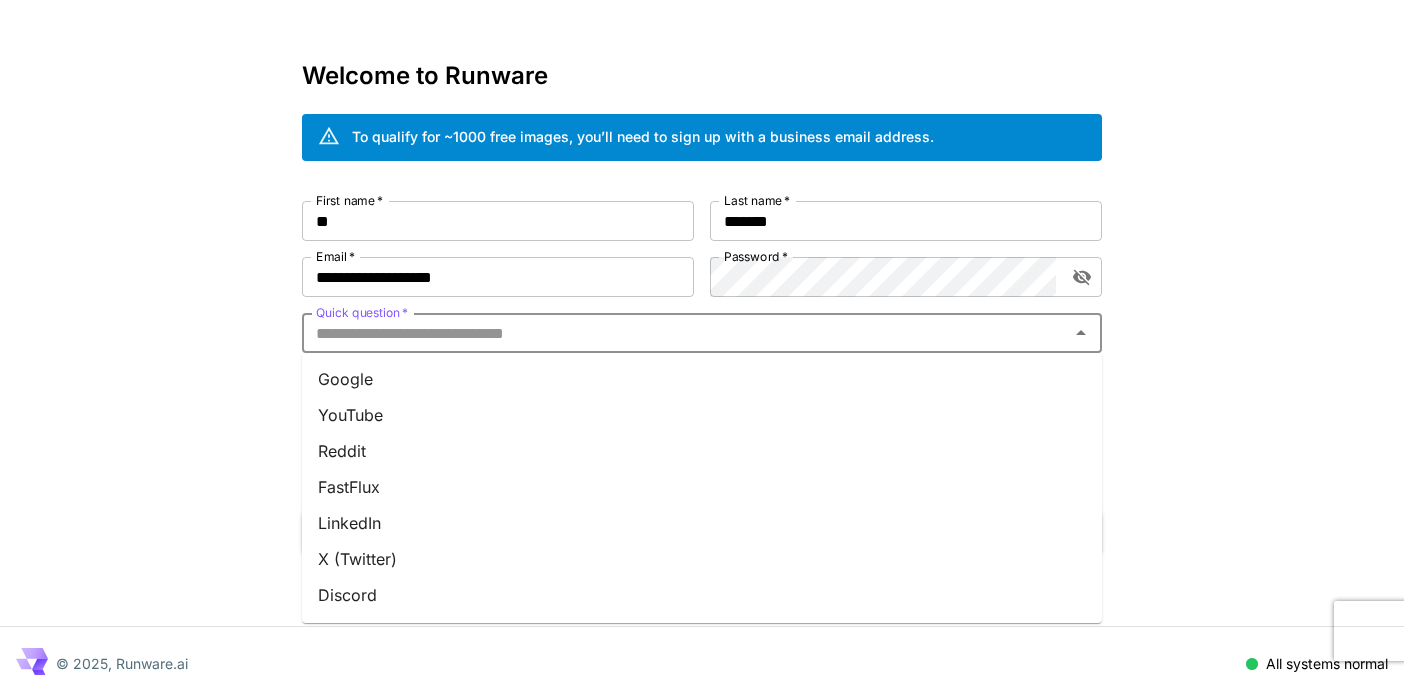 click on "Google" at bounding box center [702, 379] 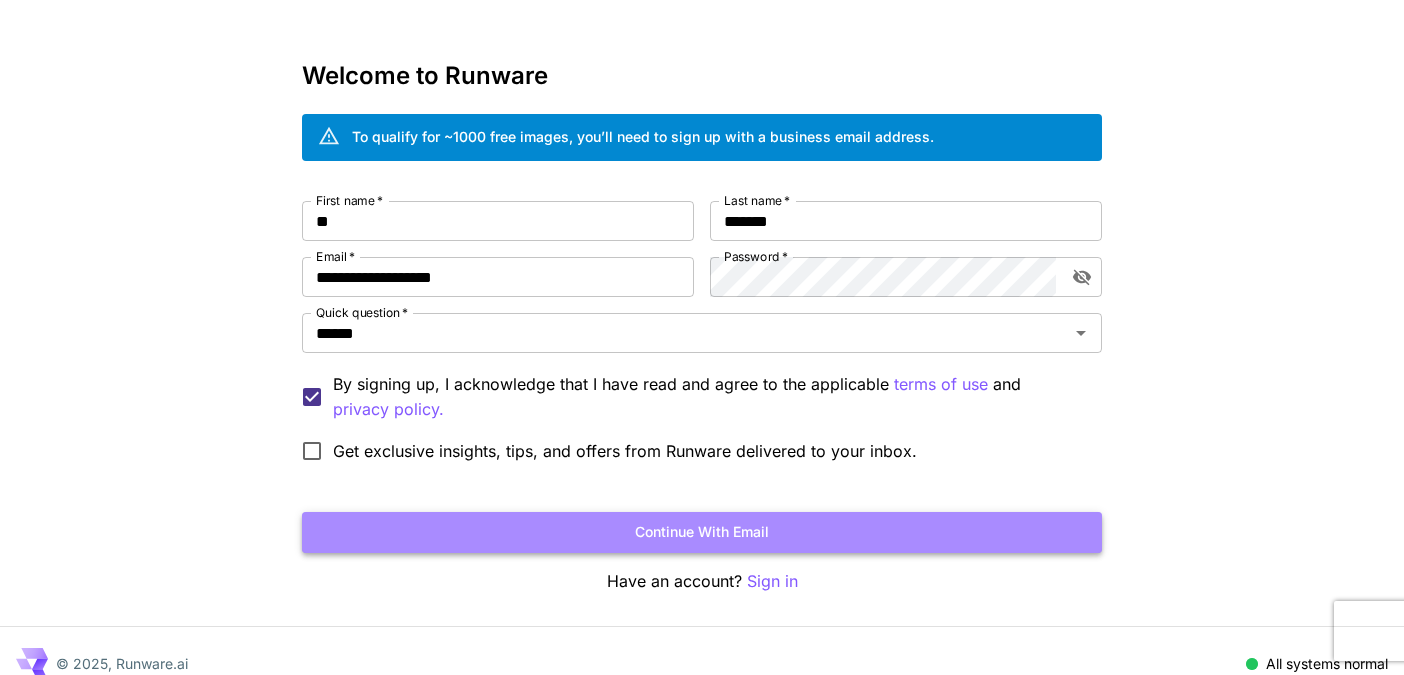 click on "Continue with email" at bounding box center (702, 532) 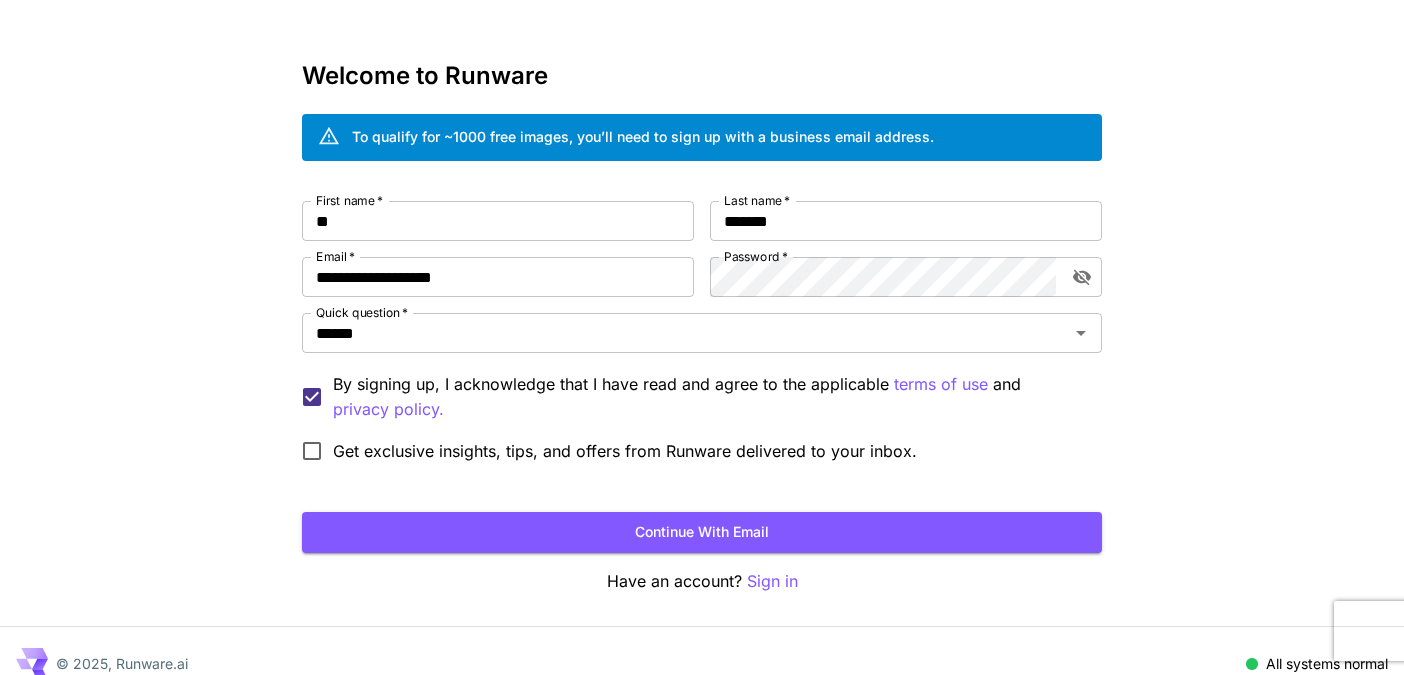 scroll, scrollTop: 0, scrollLeft: 0, axis: both 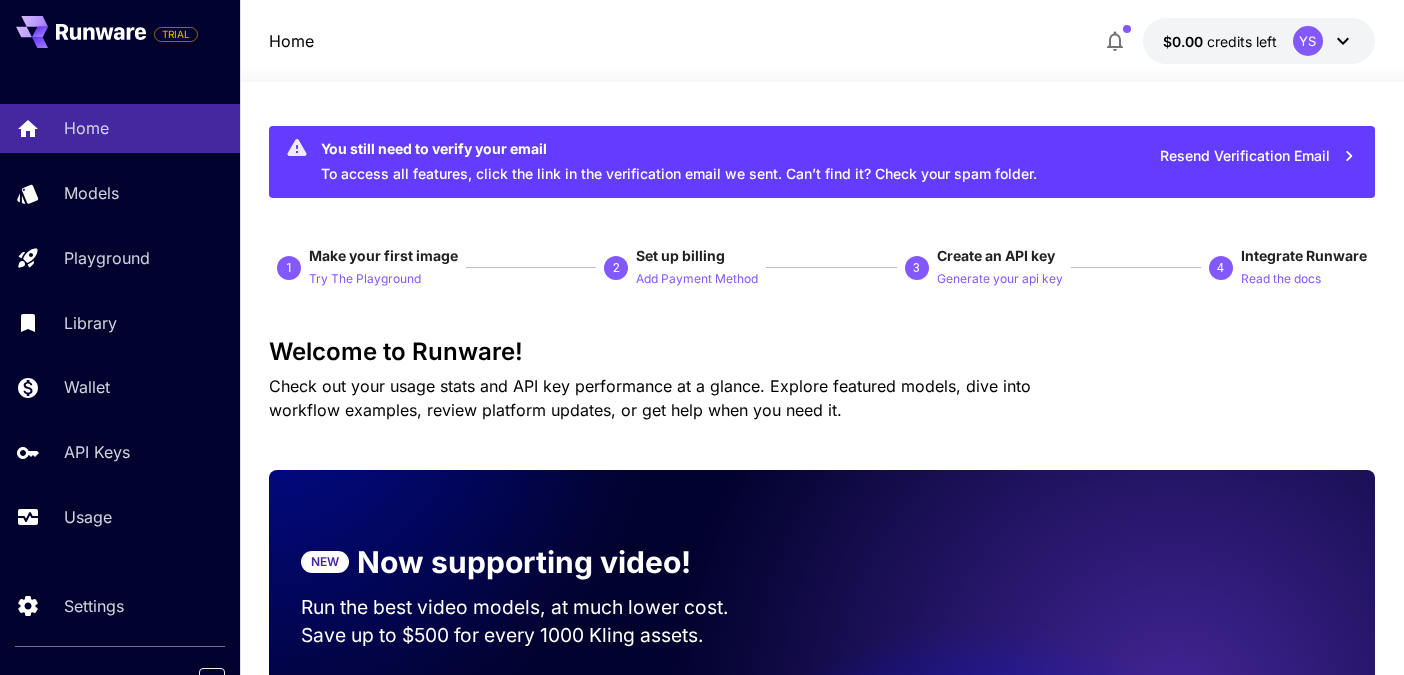 click on "$0.00    credits left  YS" at bounding box center [1259, 41] 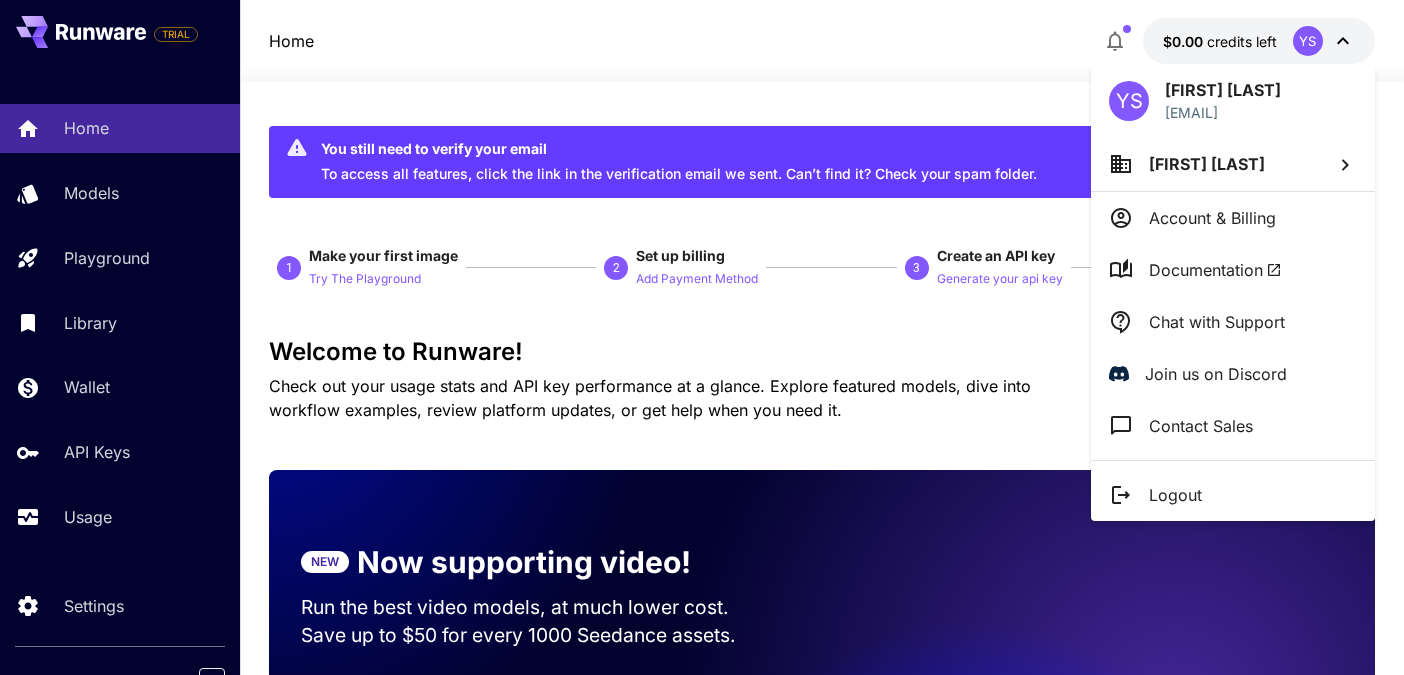 click on "Account & Billing" at bounding box center (1212, 218) 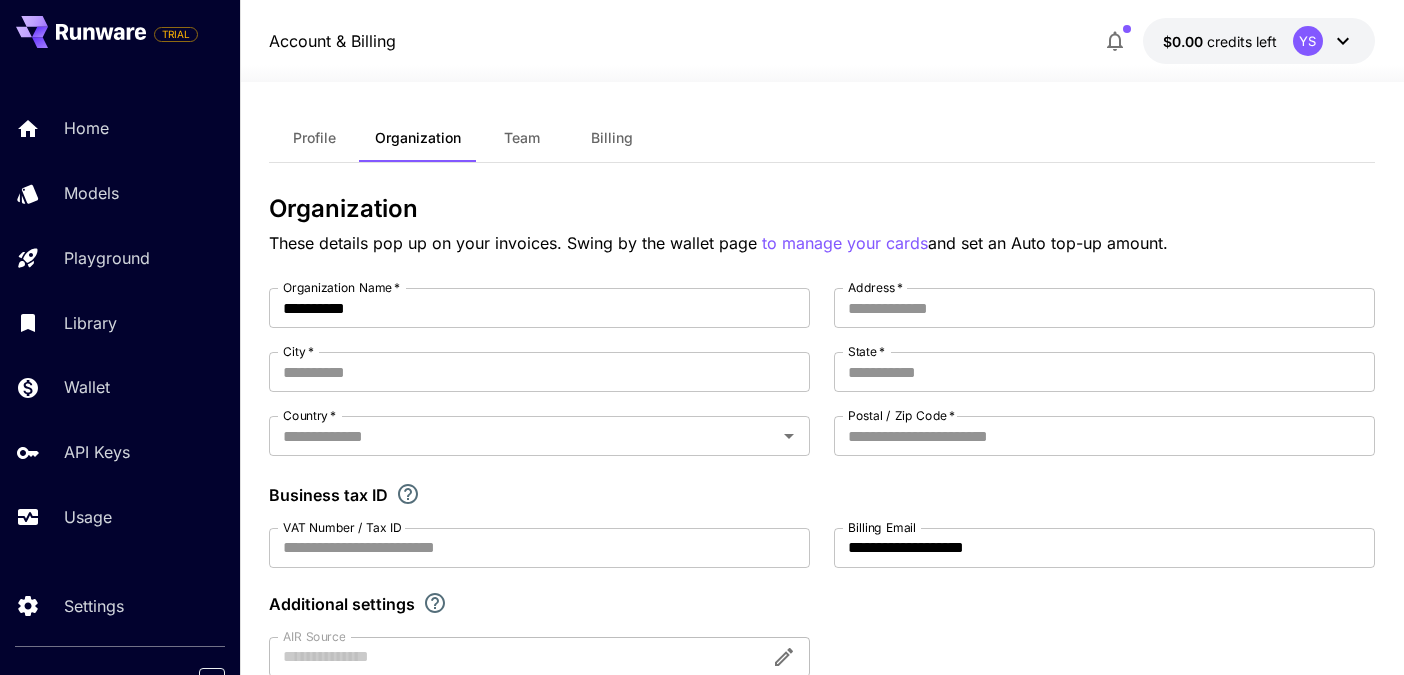 scroll, scrollTop: 0, scrollLeft: 0, axis: both 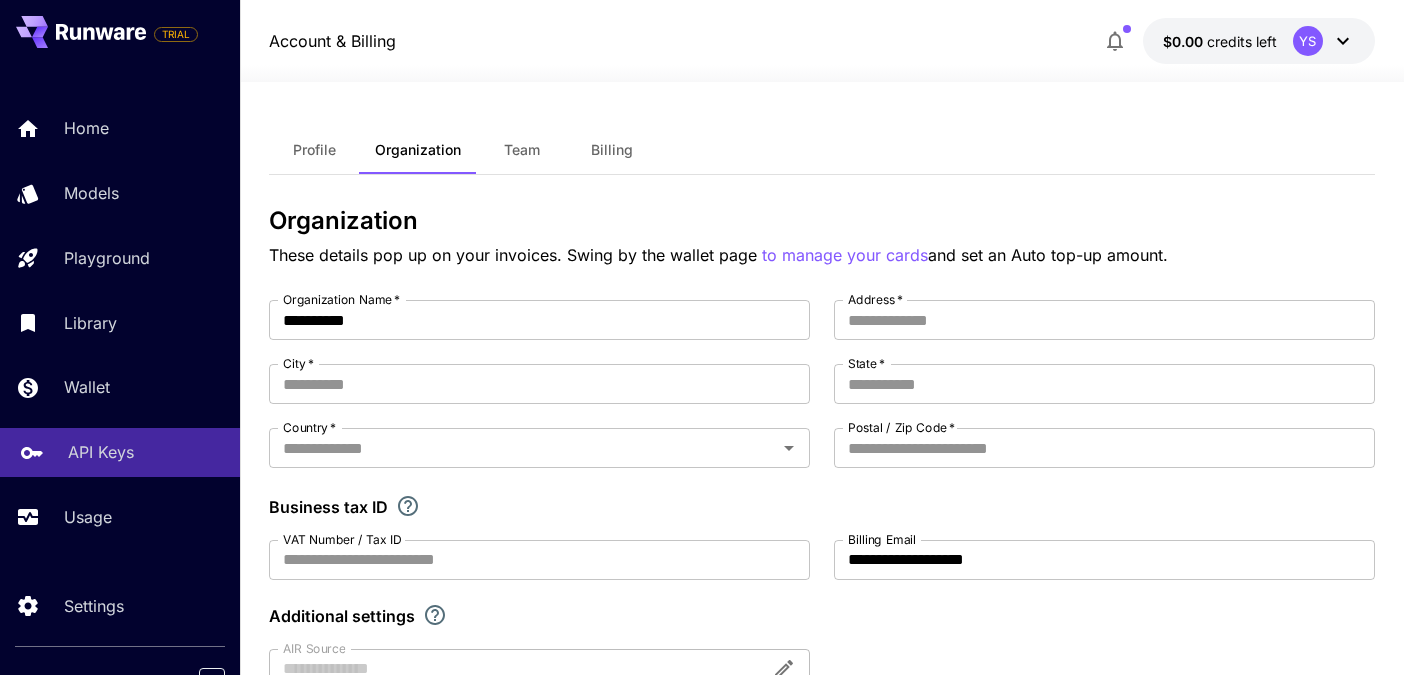 click on "API Keys" at bounding box center (101, 452) 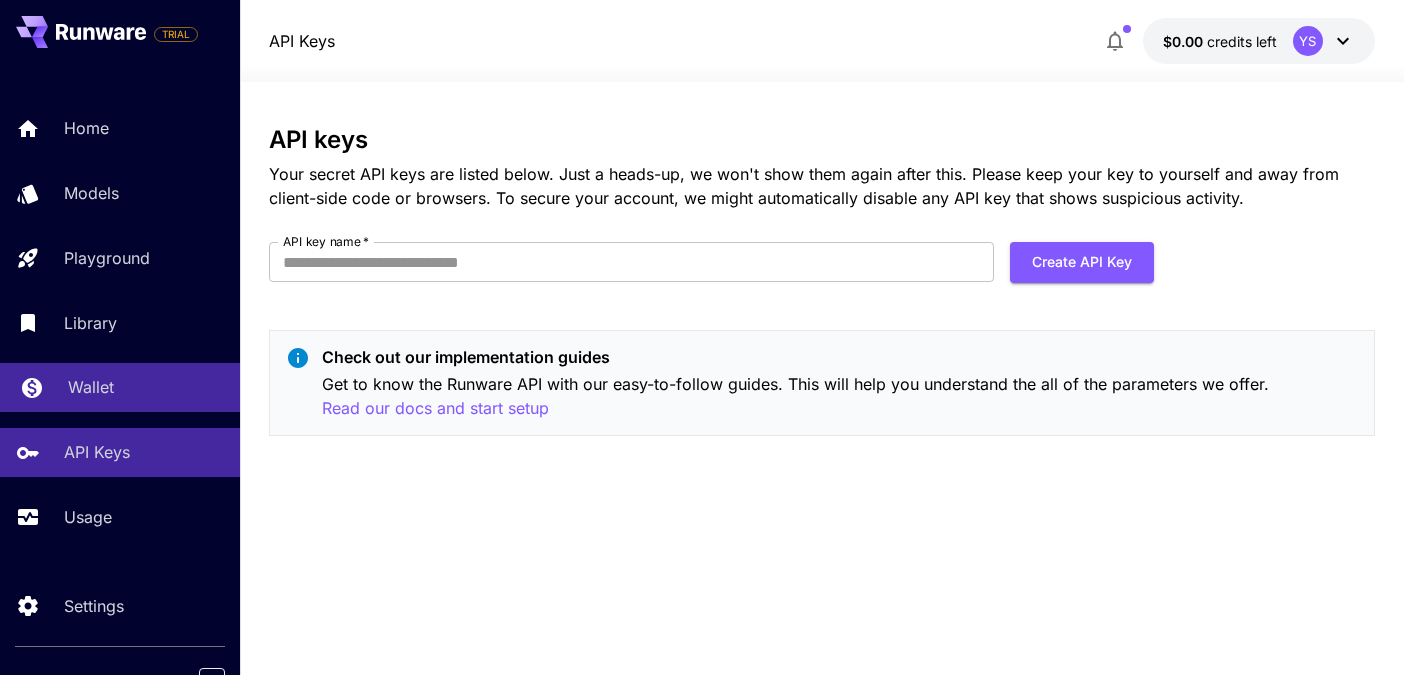 click on "Wallet" at bounding box center (120, 387) 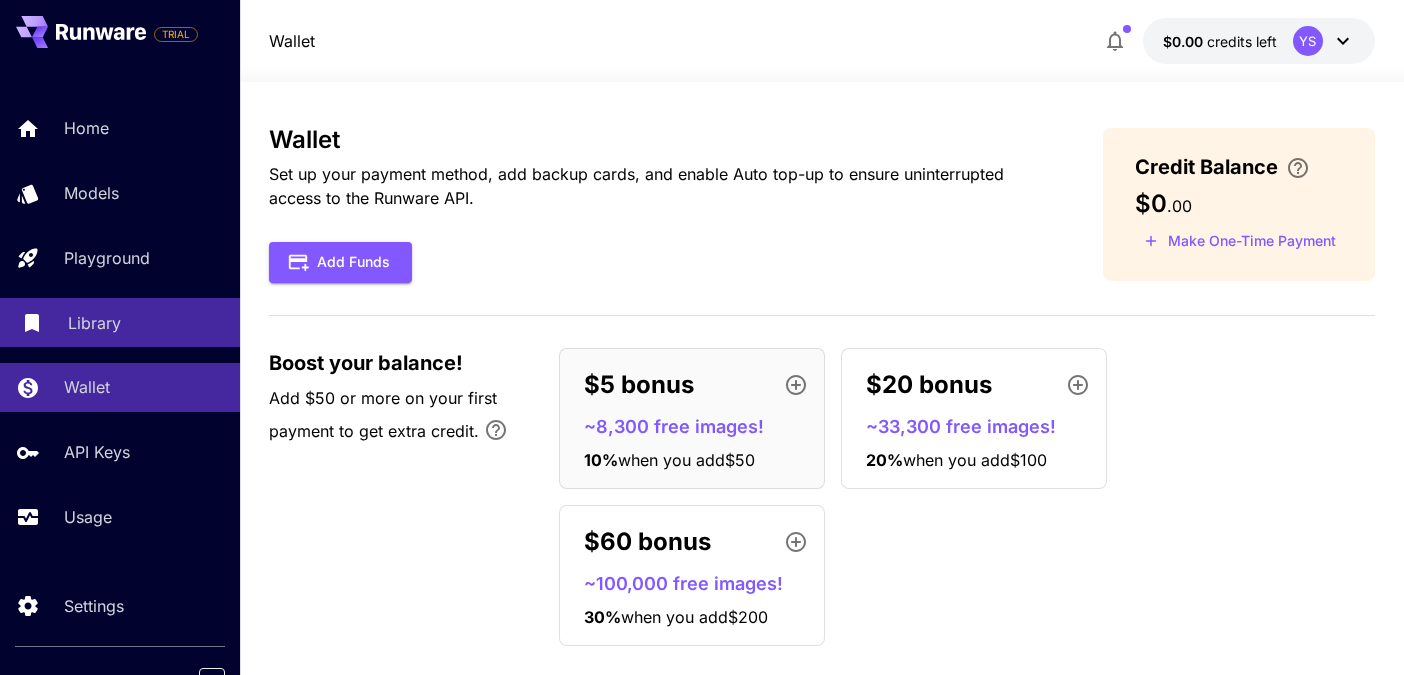 click on "Library" at bounding box center (94, 323) 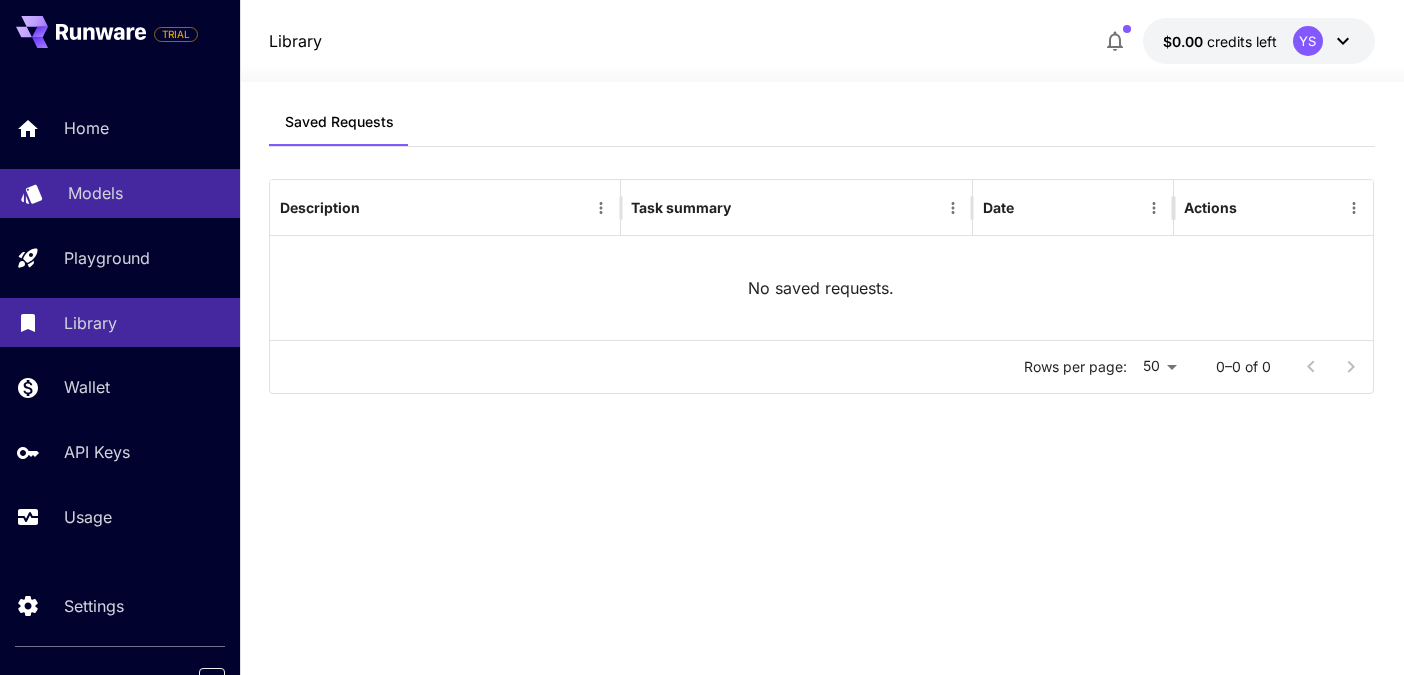 click on "Models" at bounding box center [95, 193] 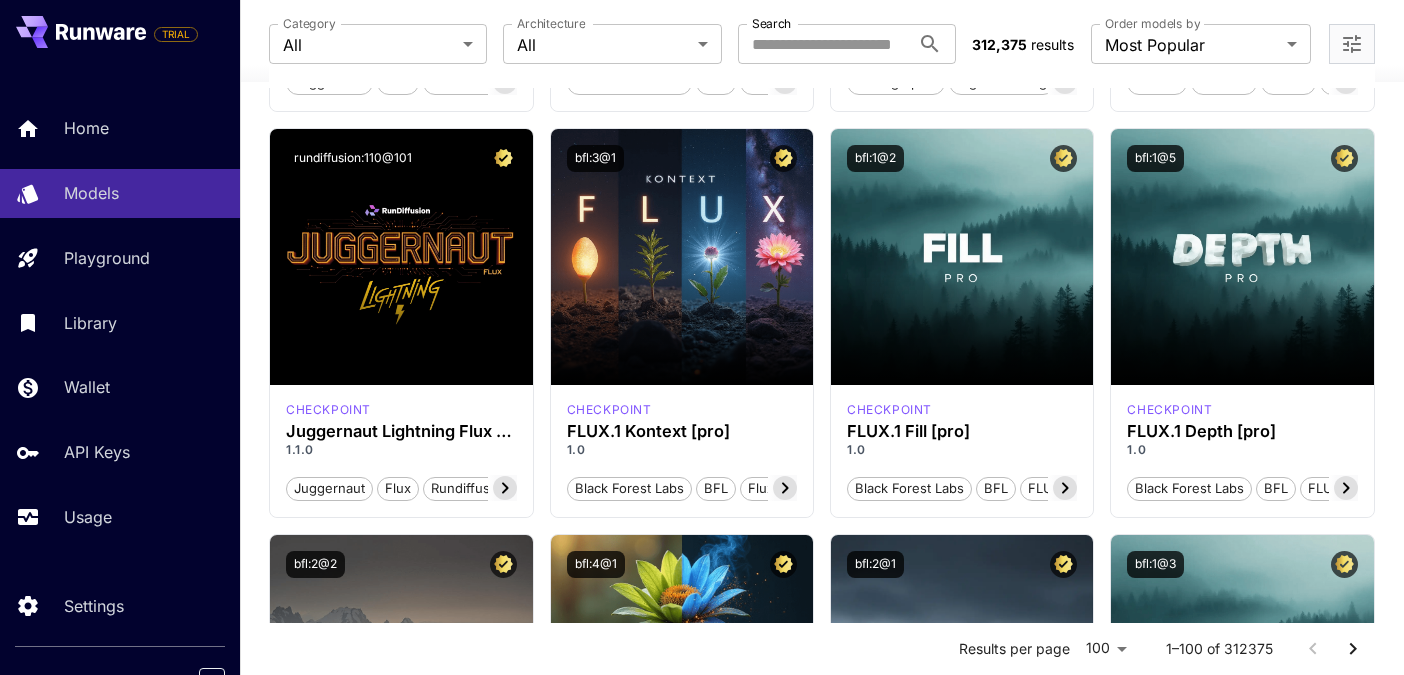 scroll, scrollTop: 0, scrollLeft: 0, axis: both 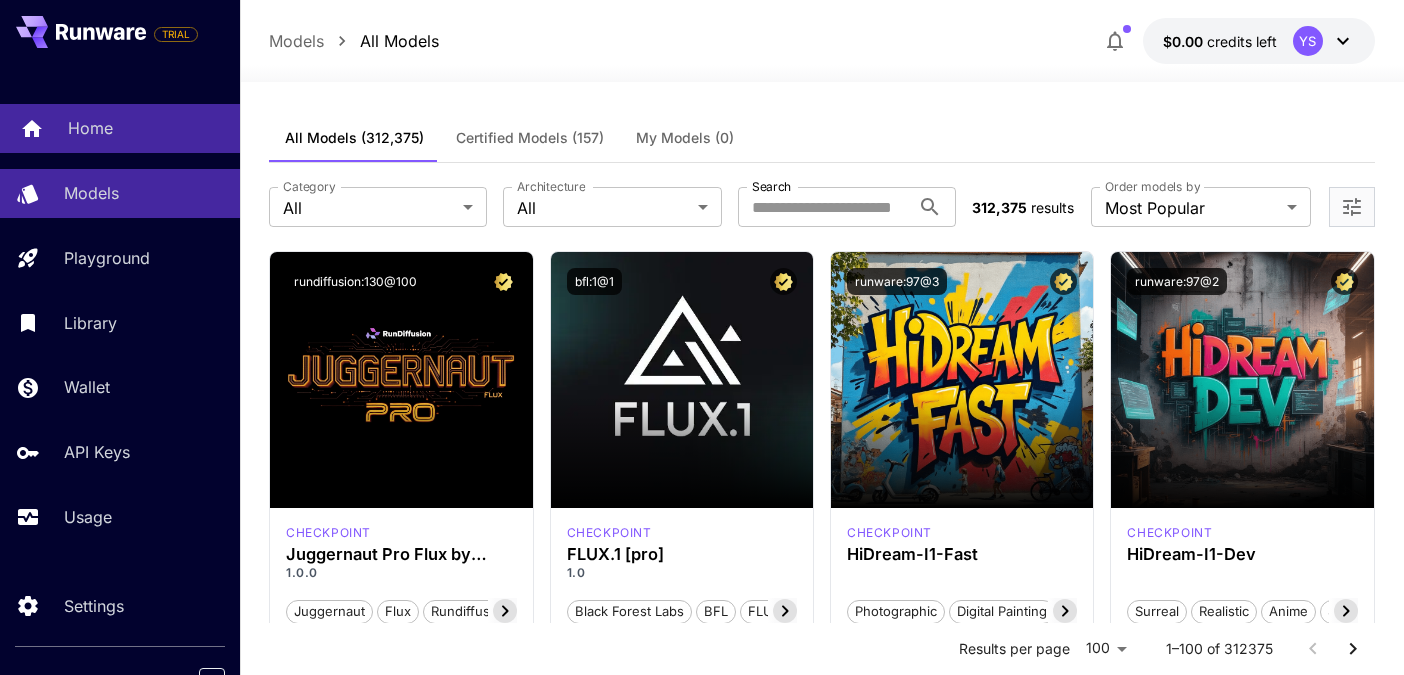 click on "Home" at bounding box center (90, 128) 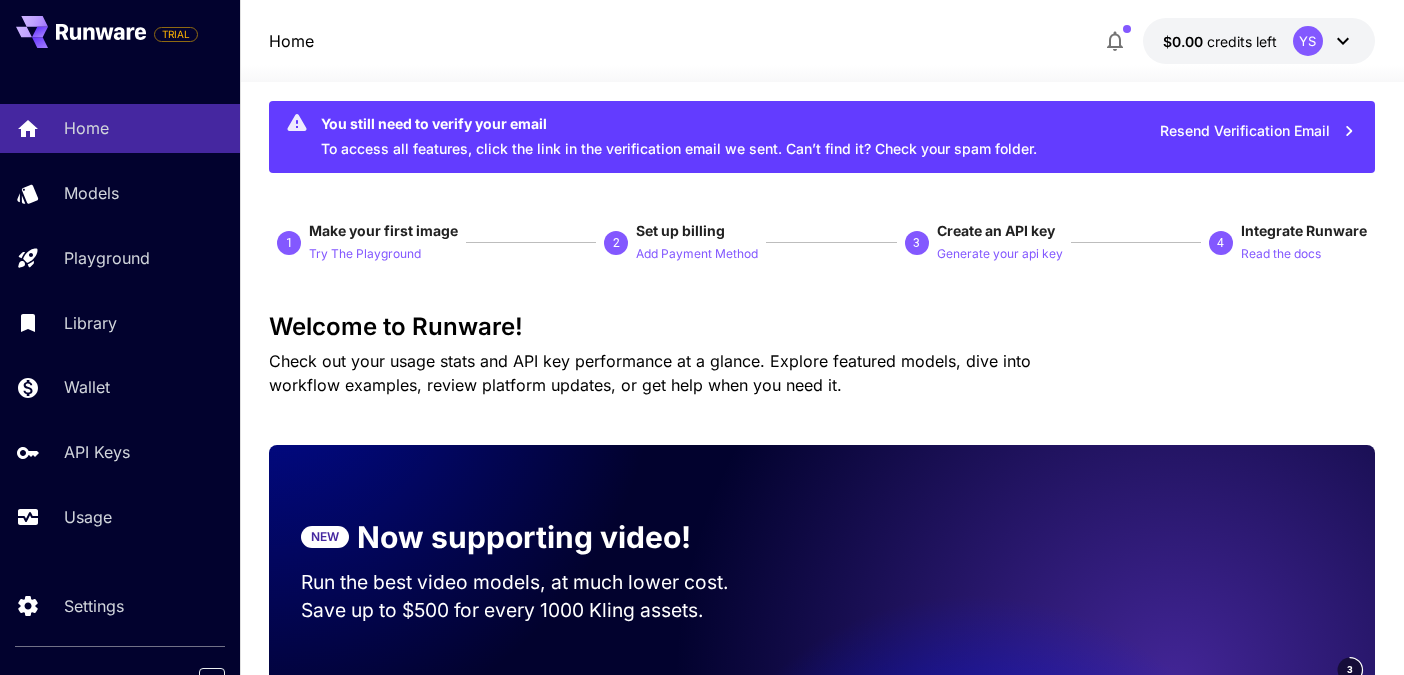 scroll, scrollTop: 0, scrollLeft: 0, axis: both 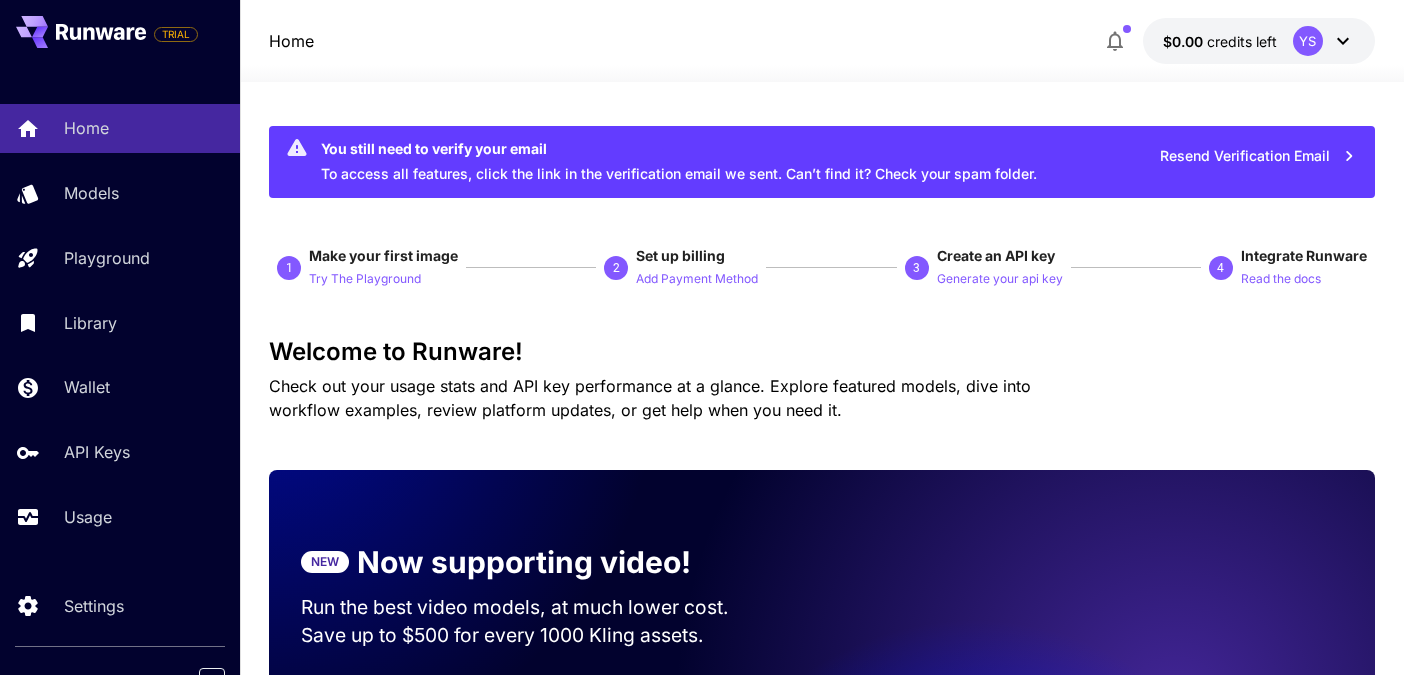 click 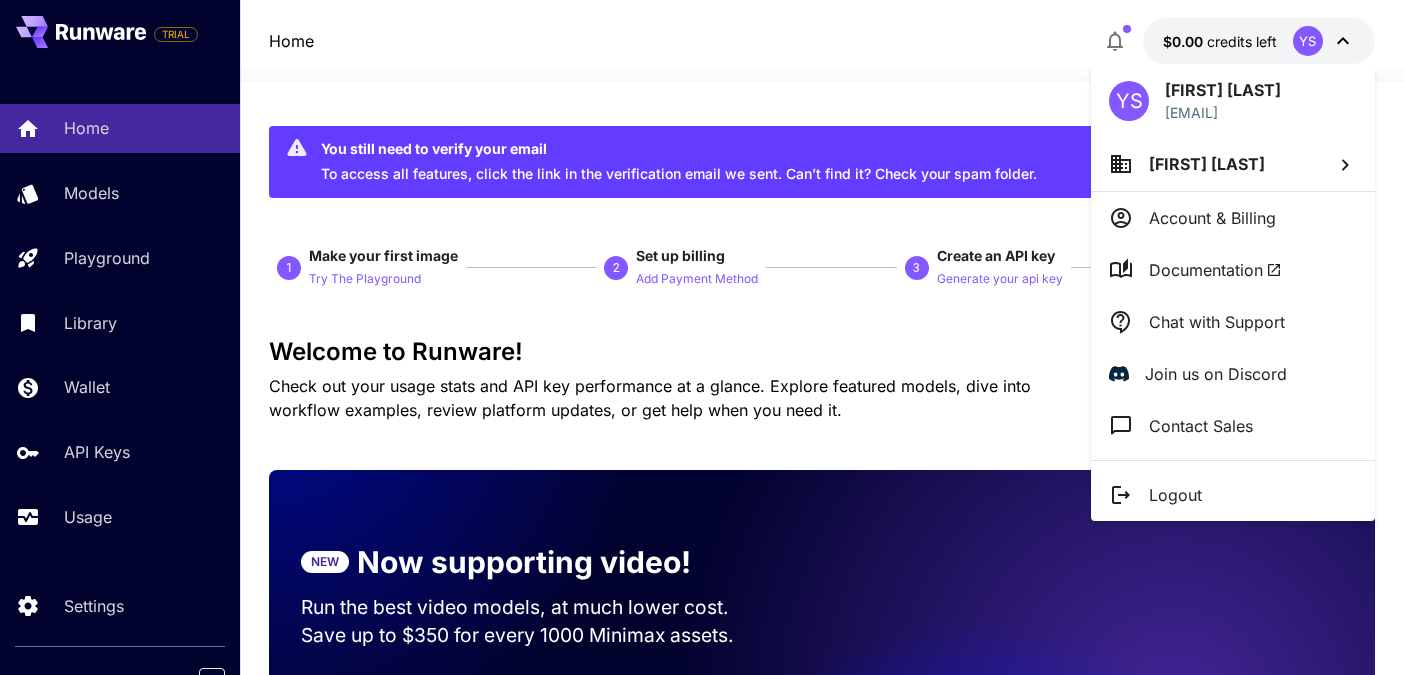 drag, startPoint x: 1316, startPoint y: 113, endPoint x: 1168, endPoint y: 92, distance: 149.48244 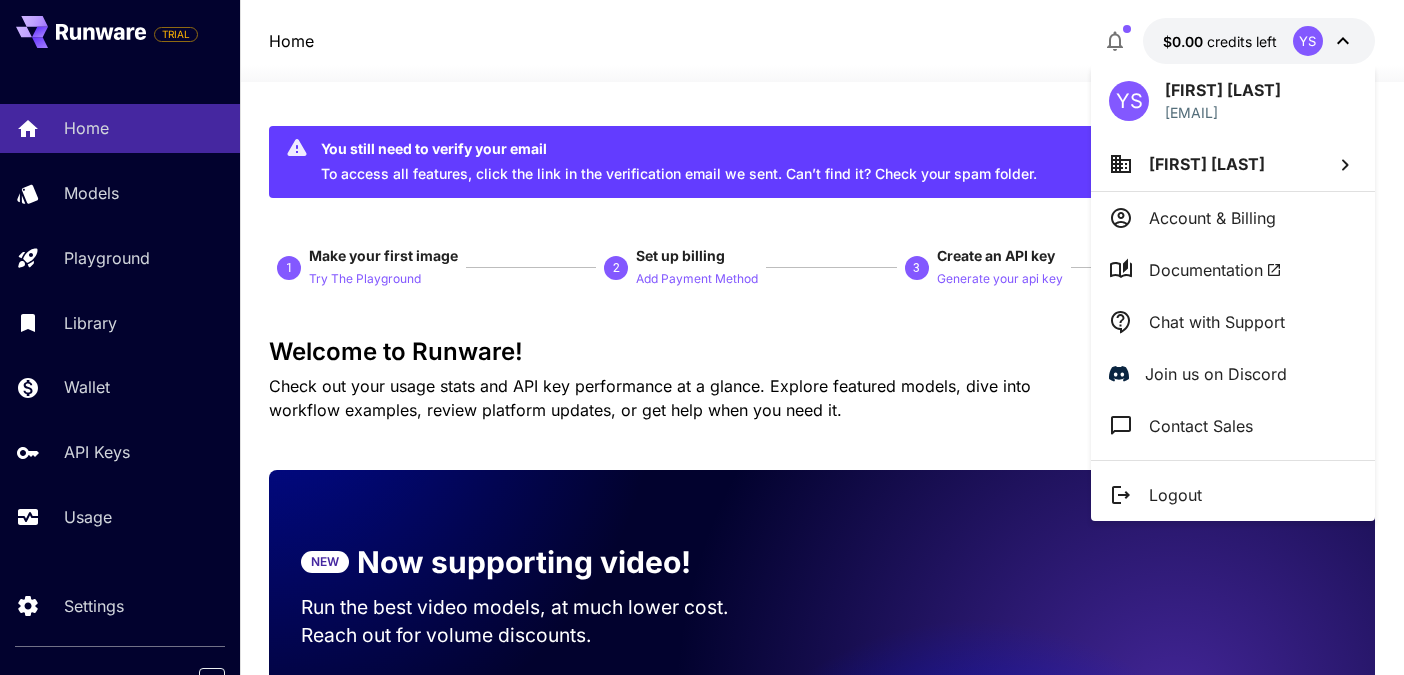 click at bounding box center [702, 337] 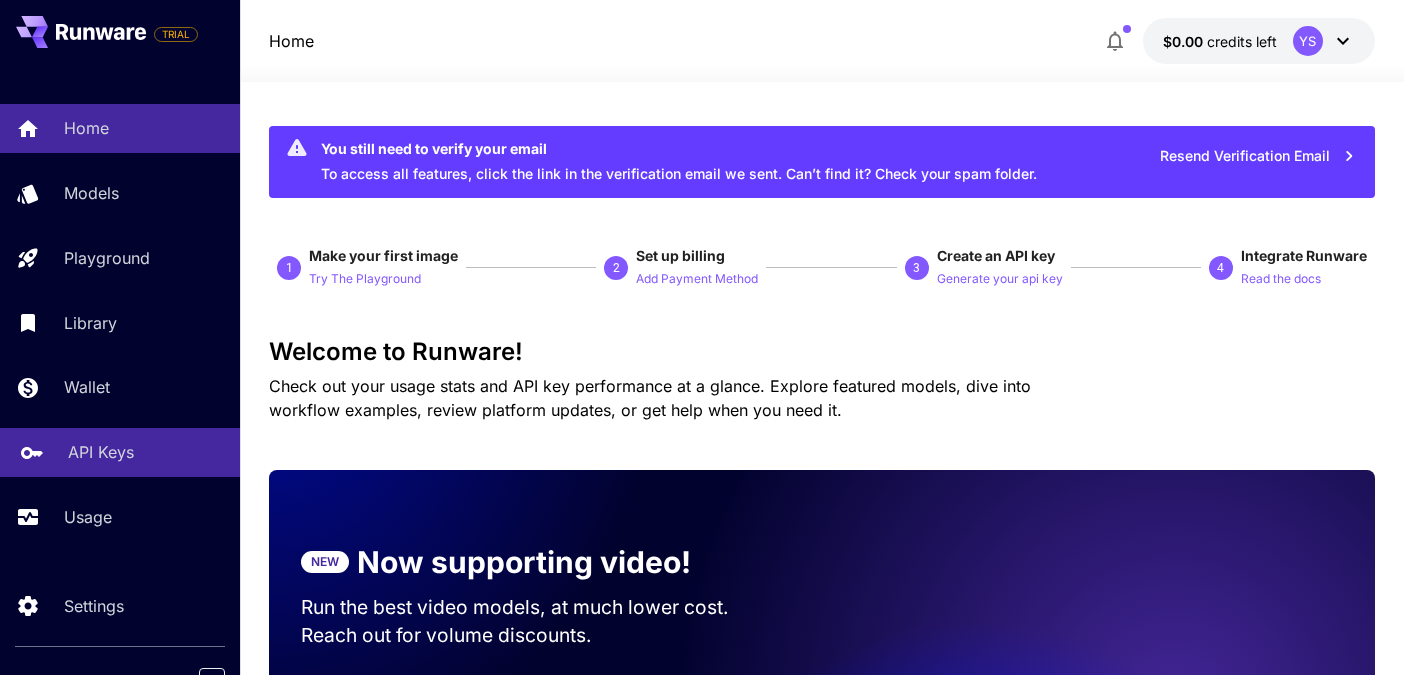 click on "API Keys" at bounding box center (101, 452) 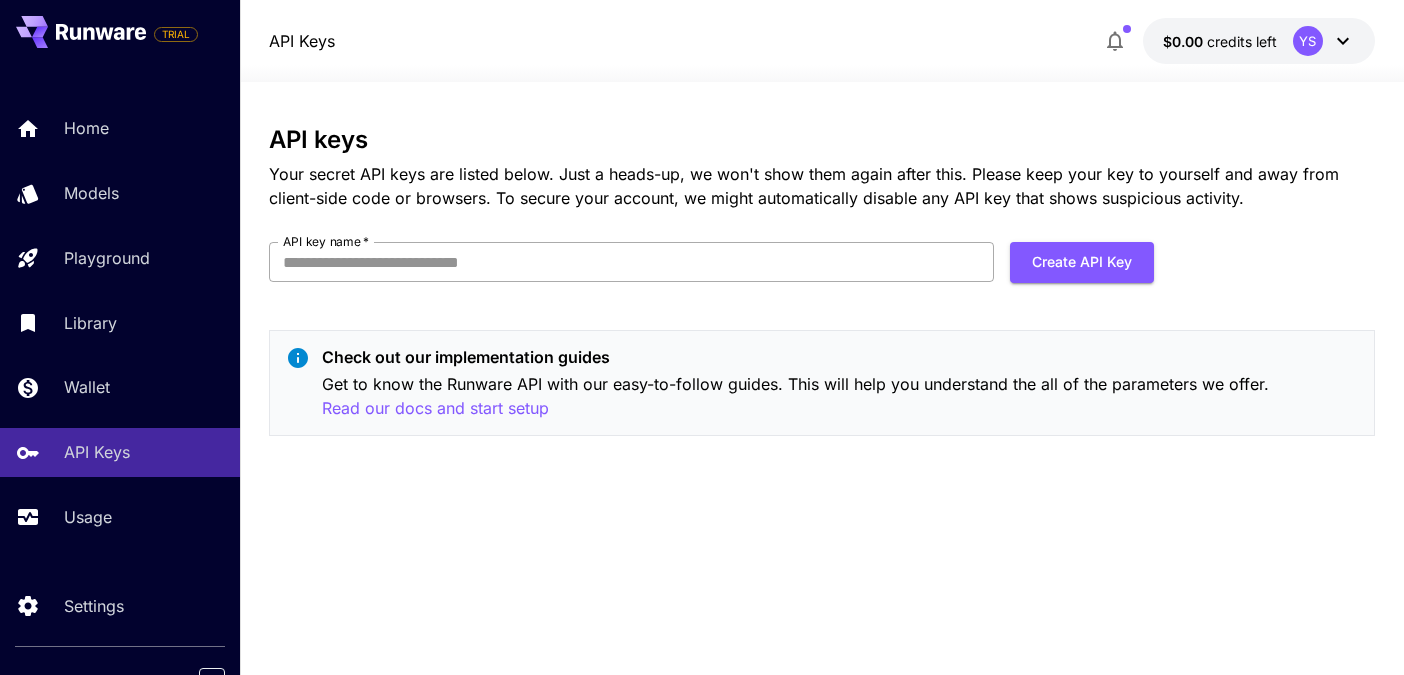 click on "API key name   *" at bounding box center [631, 262] 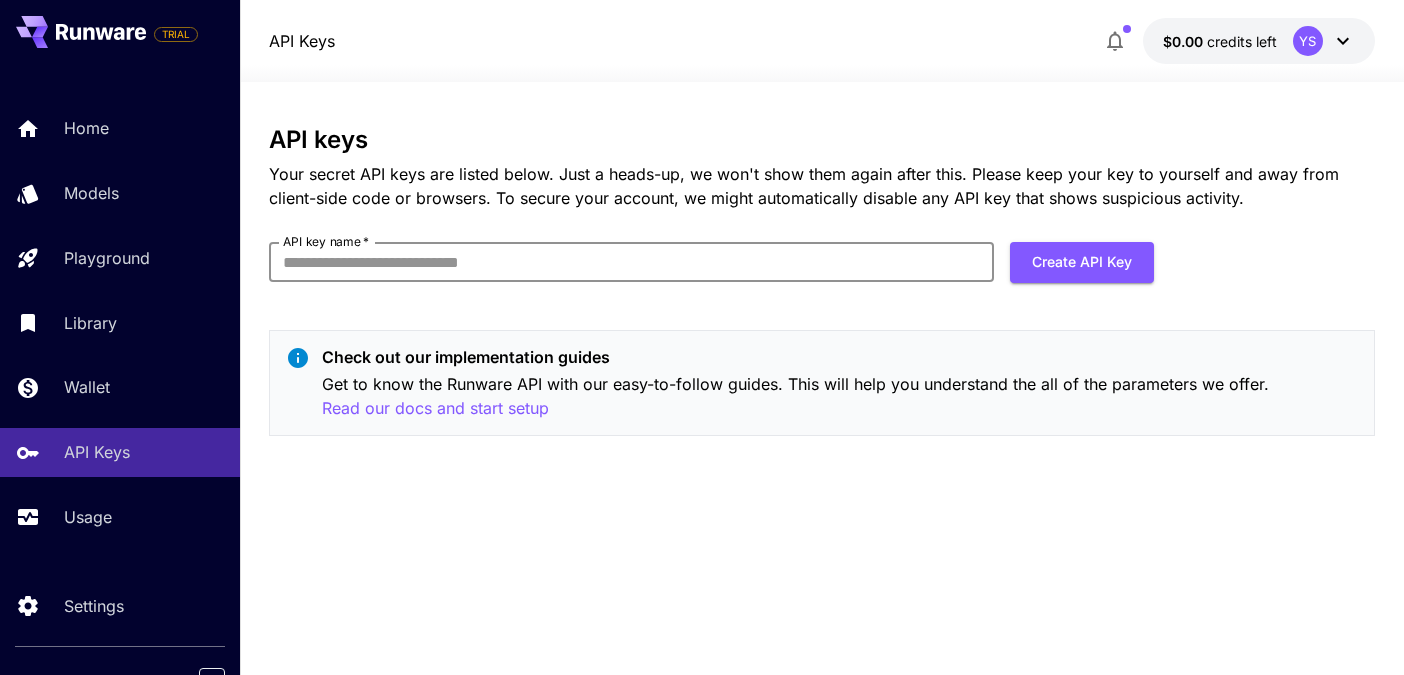click on "Get to know the Runware API with our easy-to-follow guides. This will help you understand the all of the parameters we offer.   Read our docs and start setup" at bounding box center [840, 396] 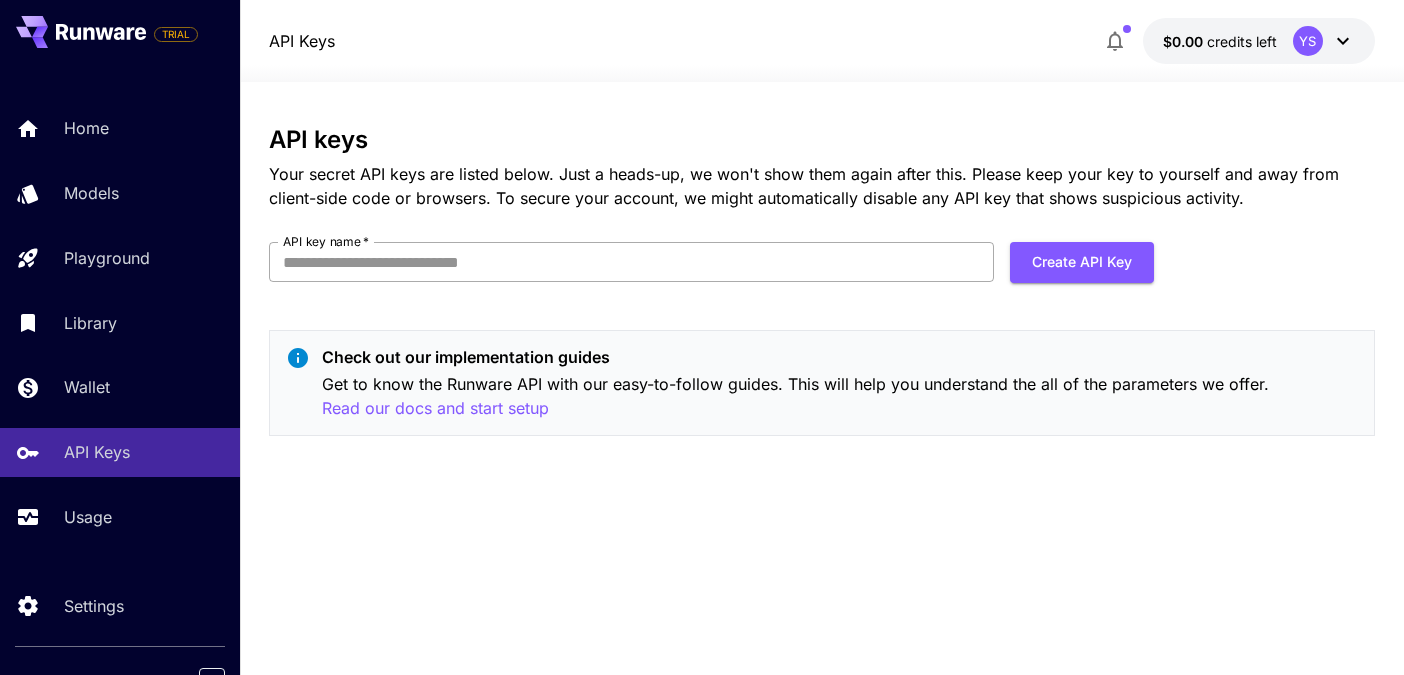 click on "API key name   *" at bounding box center (631, 262) 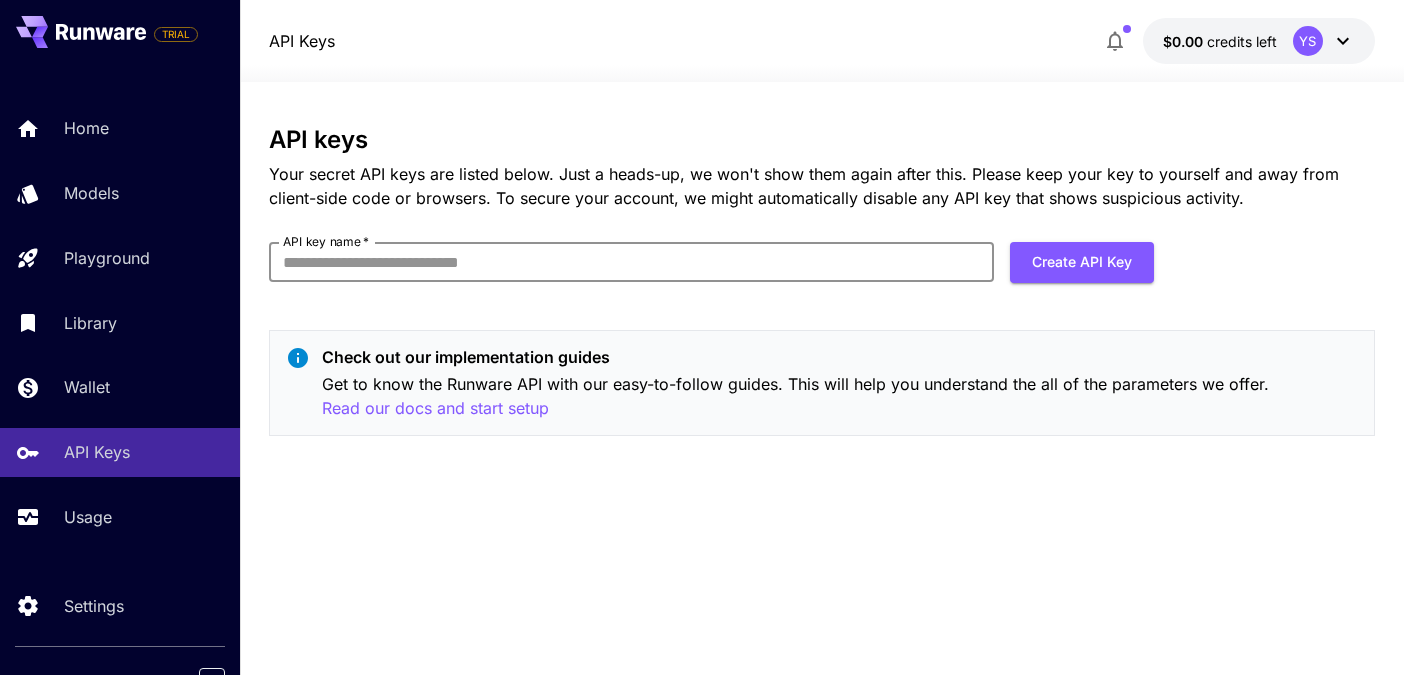 type on "*" 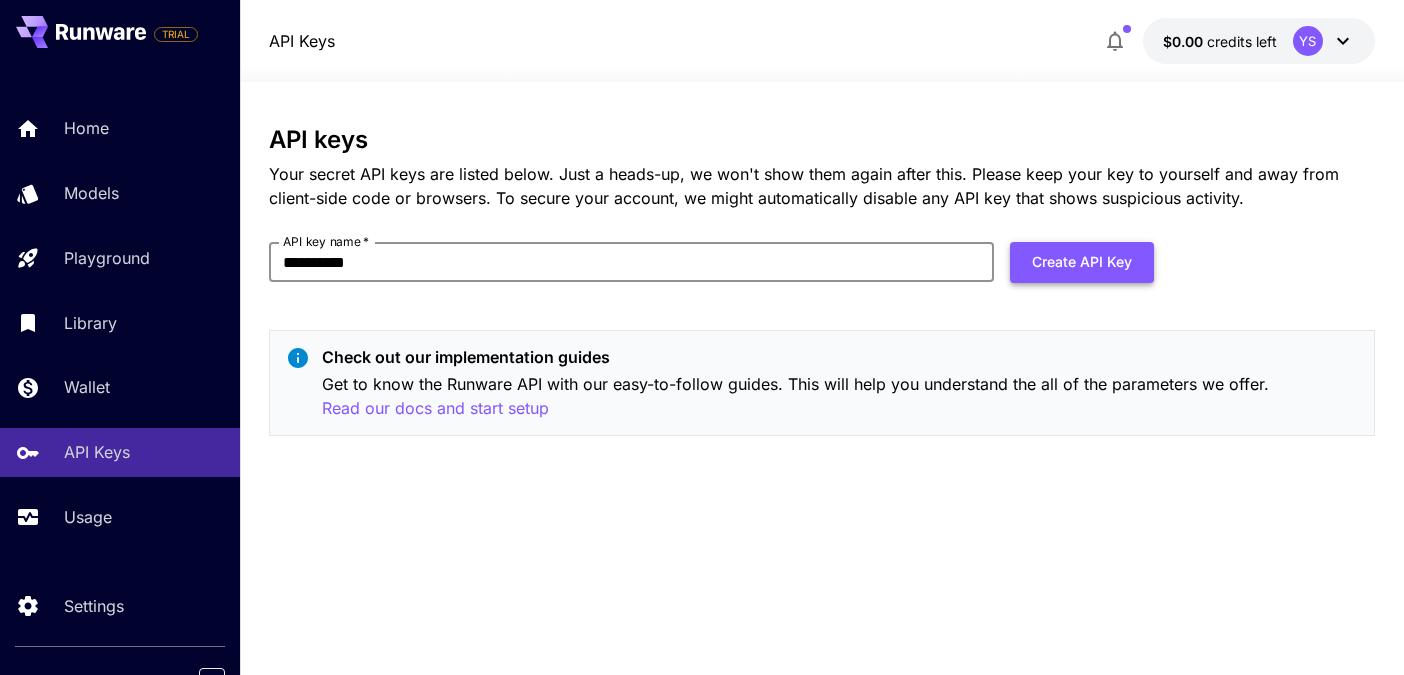 type on "**********" 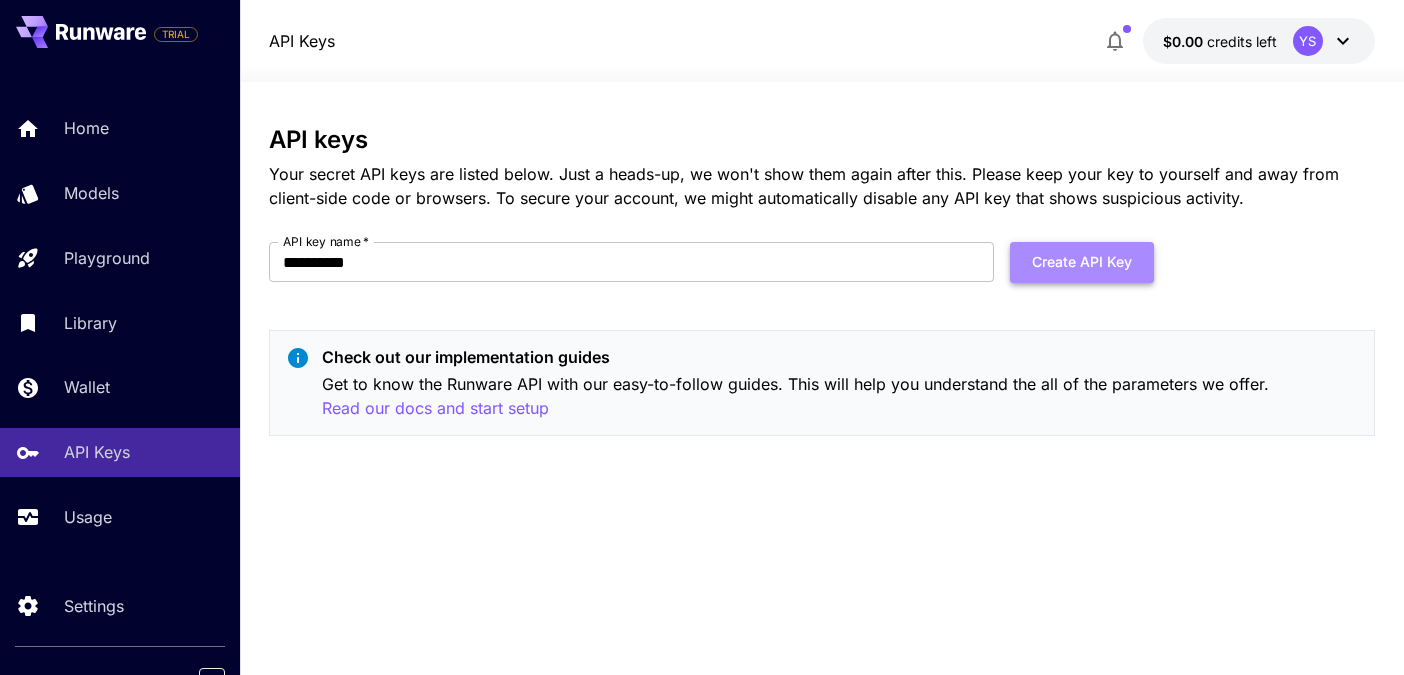 click on "Create API Key" at bounding box center (1082, 262) 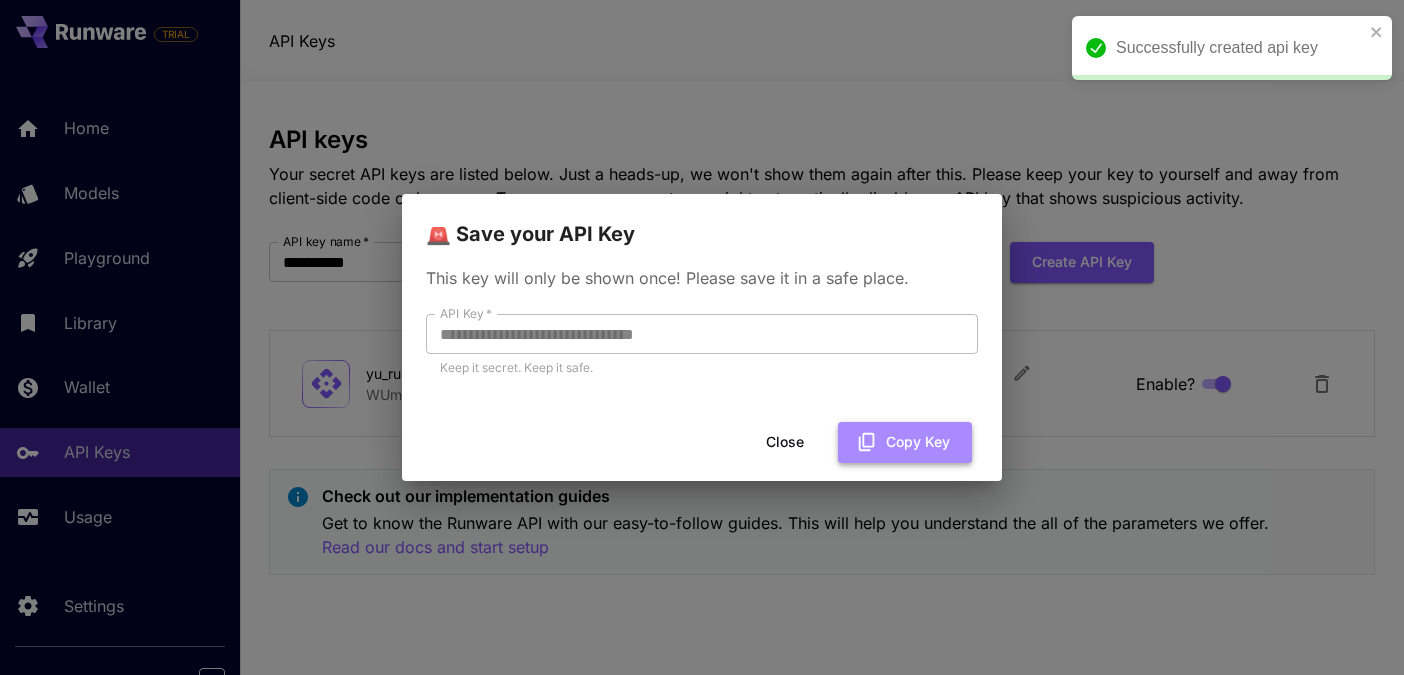 click on "Copy Key" at bounding box center [905, 442] 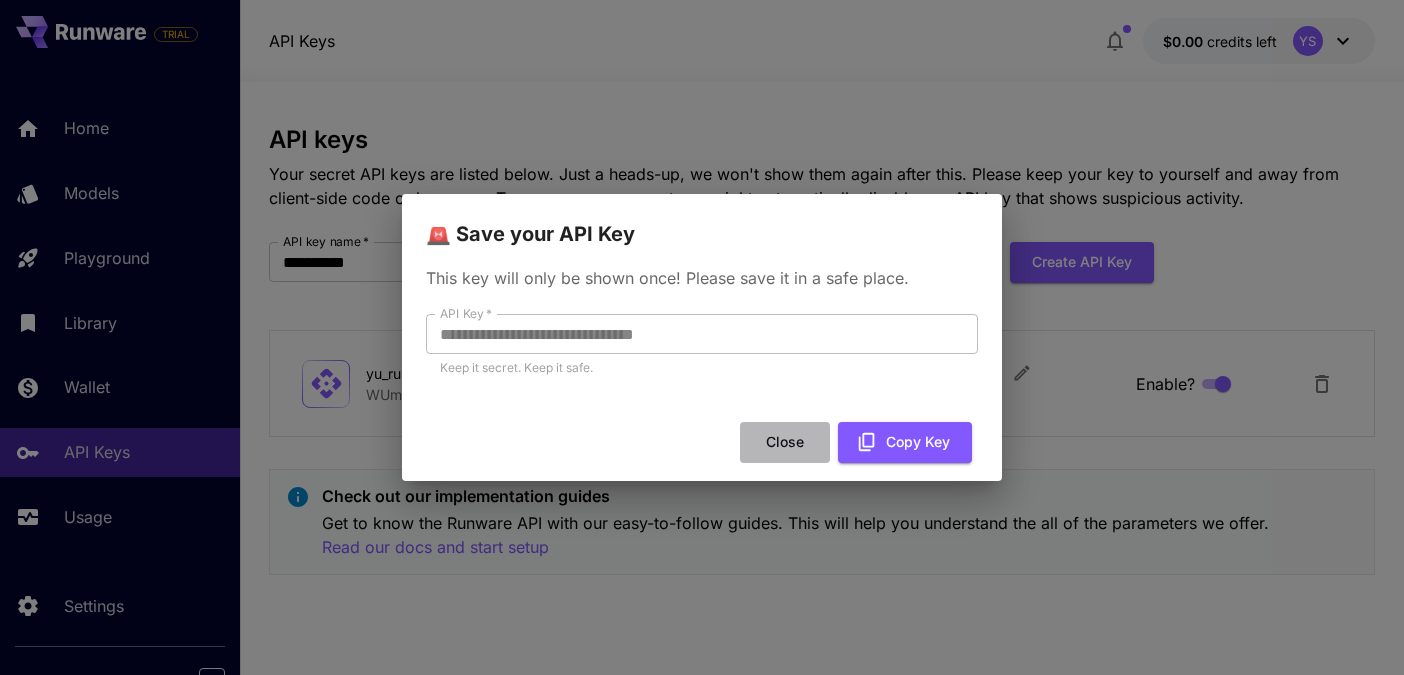 click on "Close" at bounding box center (785, 442) 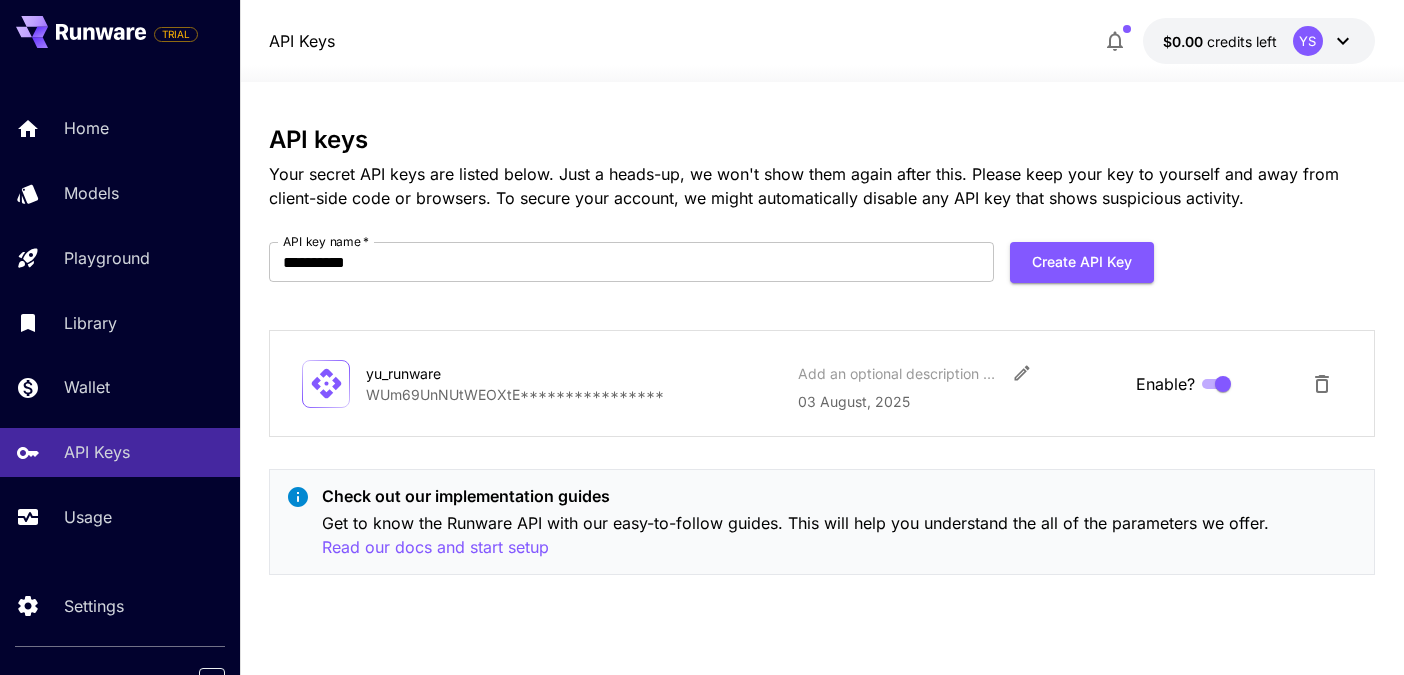 click on "**********" at bounding box center (574, 394) 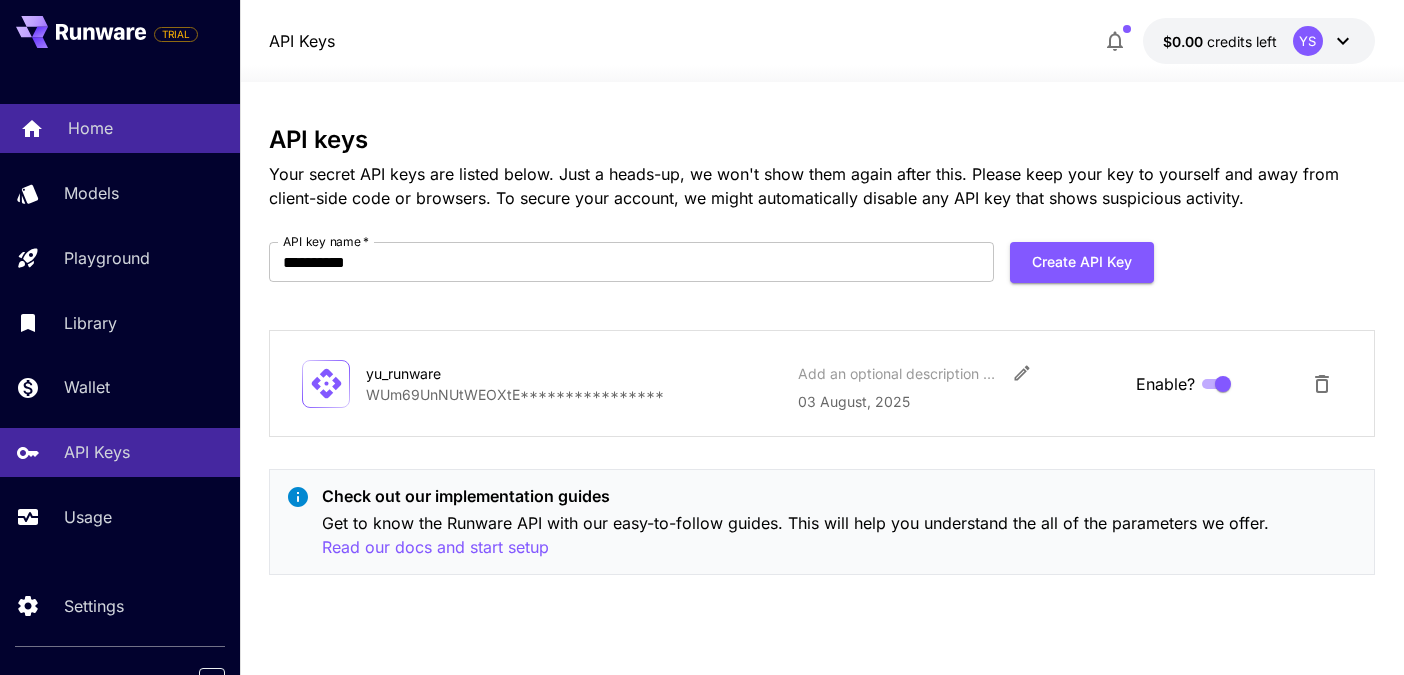 click on "Home" at bounding box center (90, 128) 